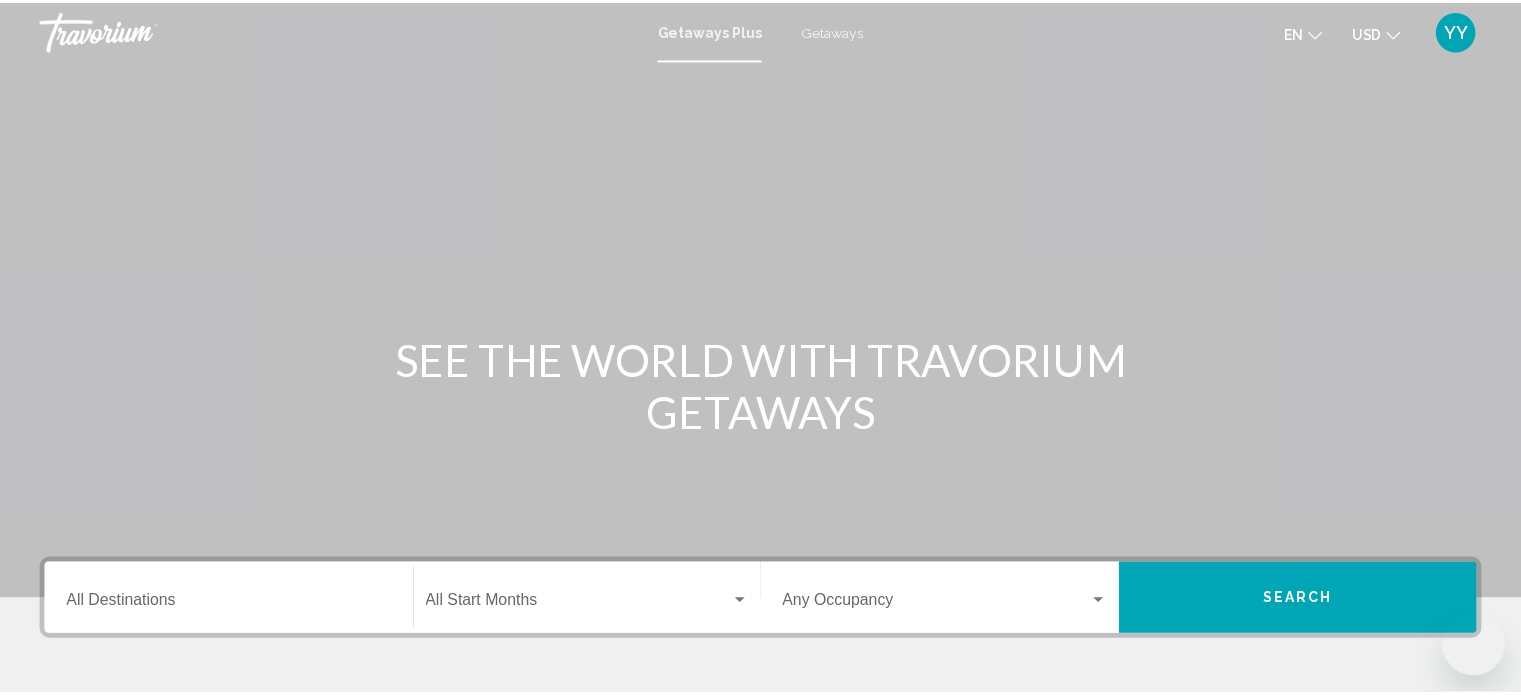 scroll, scrollTop: 0, scrollLeft: 0, axis: both 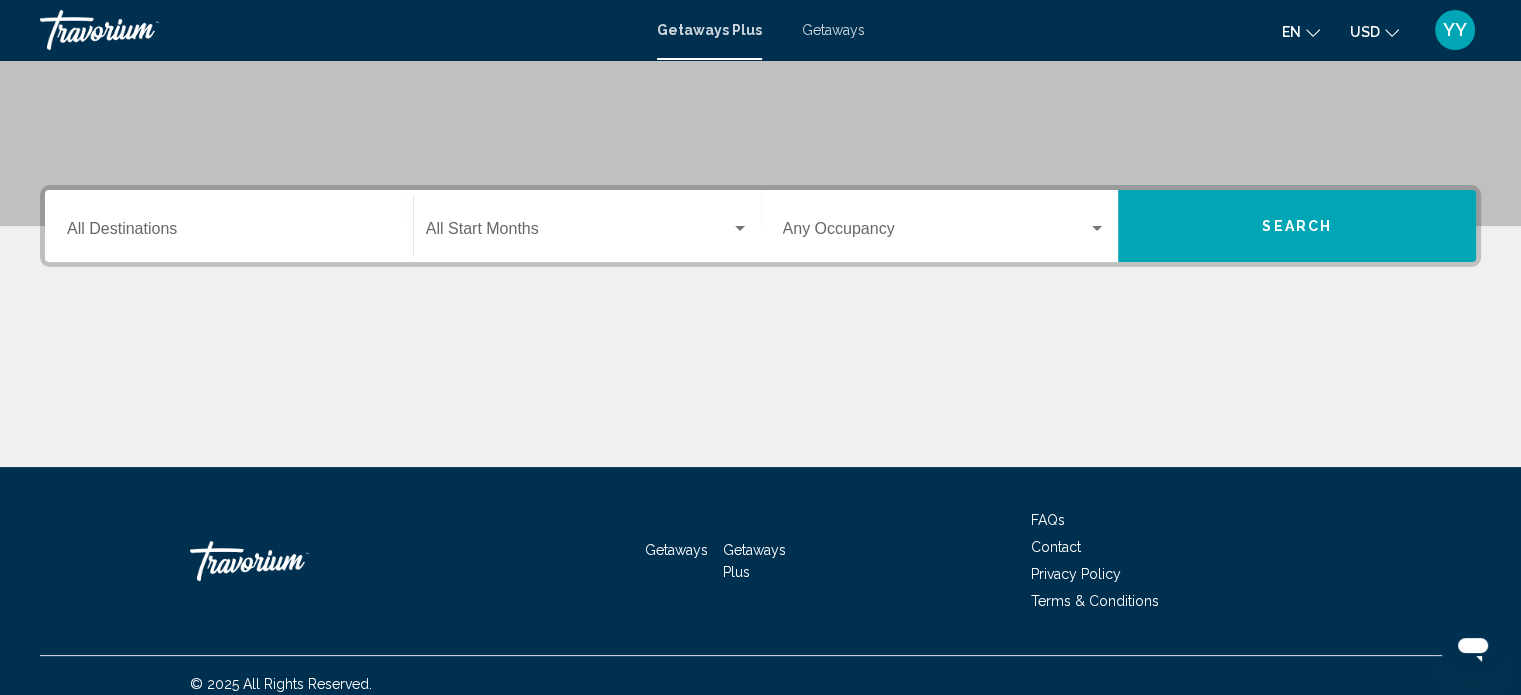 click on "Destination All Destinations Start Month All Start Months Occupancy Any Occupancy Search" at bounding box center [760, 326] 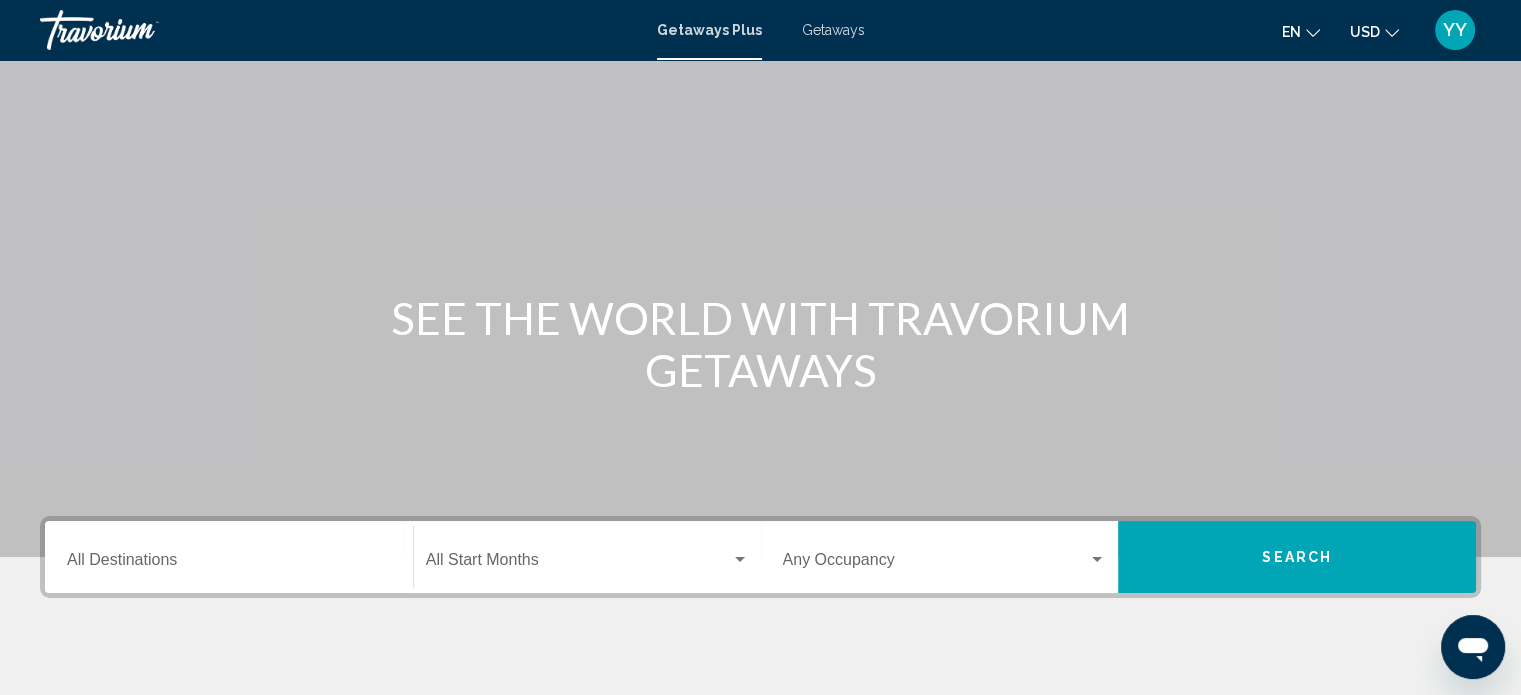 scroll, scrollTop: 0, scrollLeft: 0, axis: both 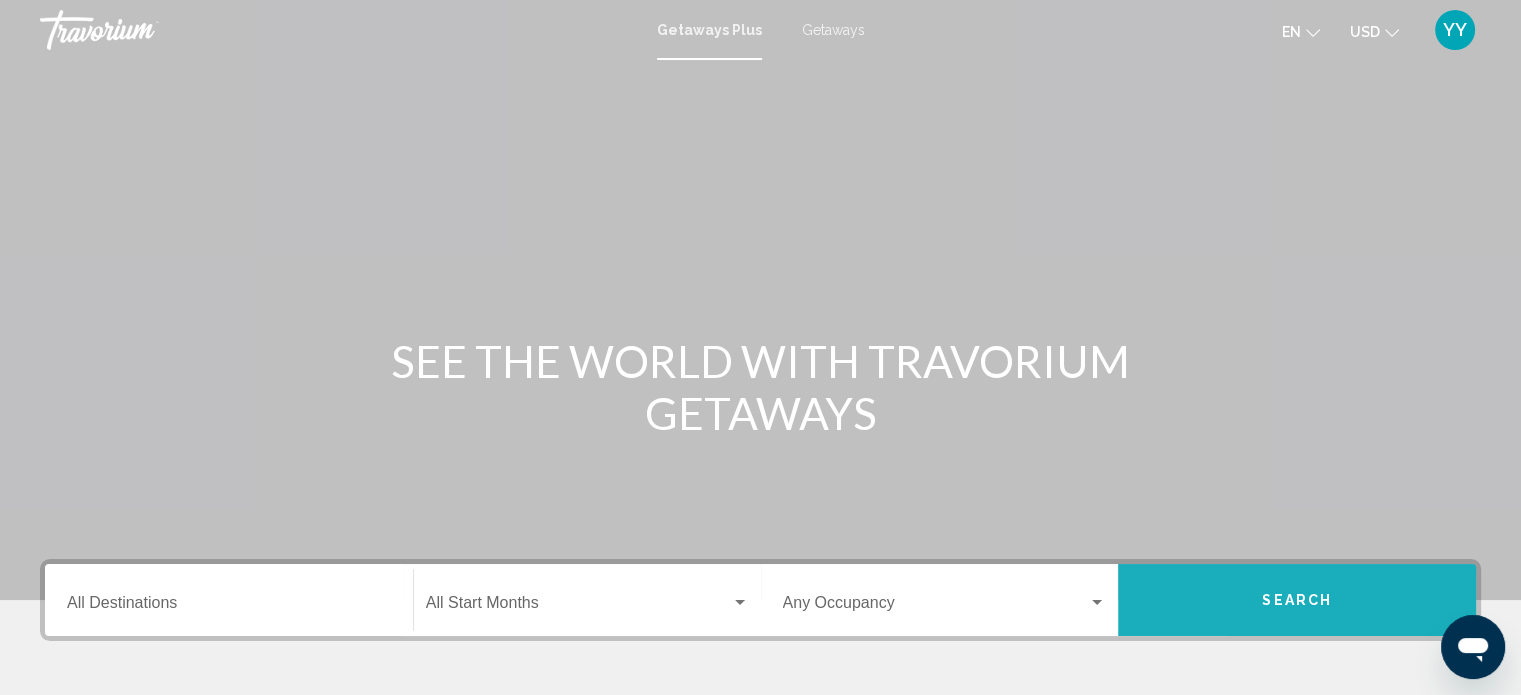 click on "Search" at bounding box center (1297, 600) 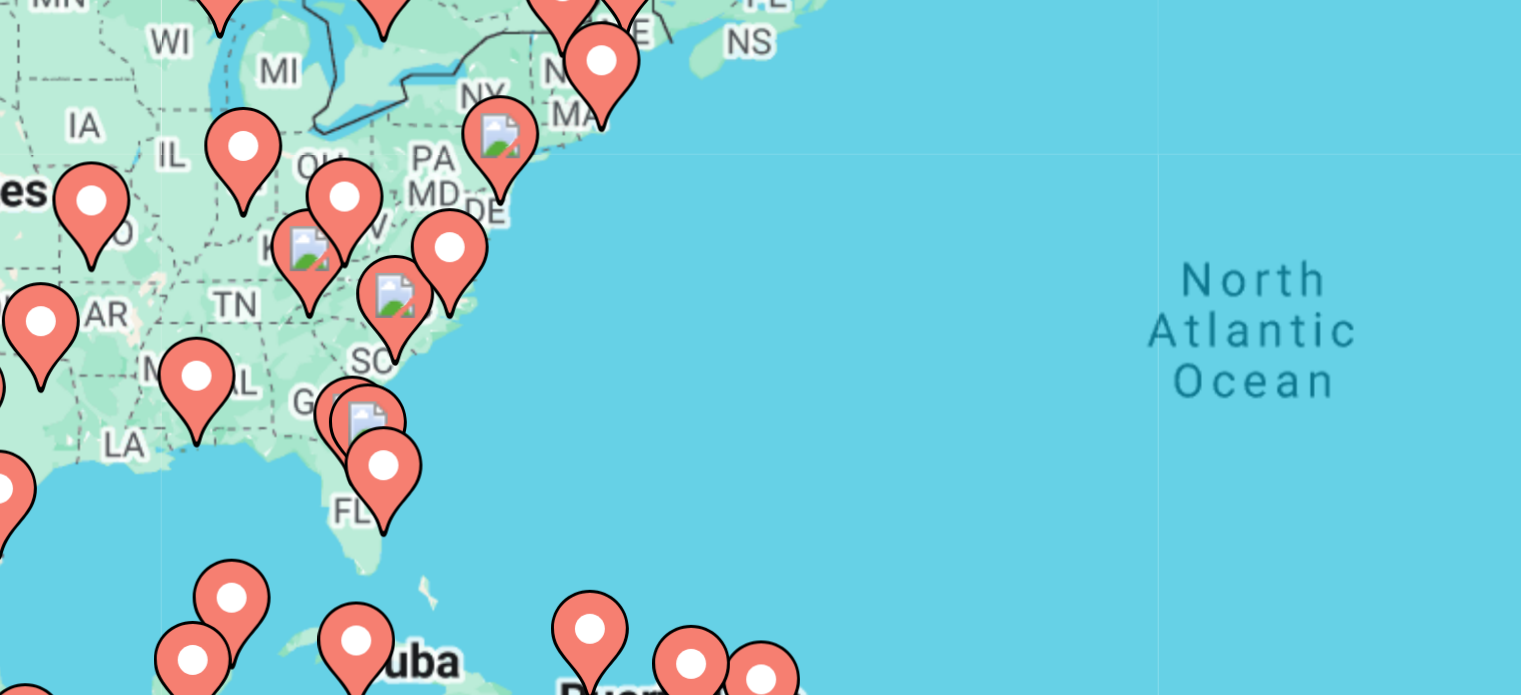 click 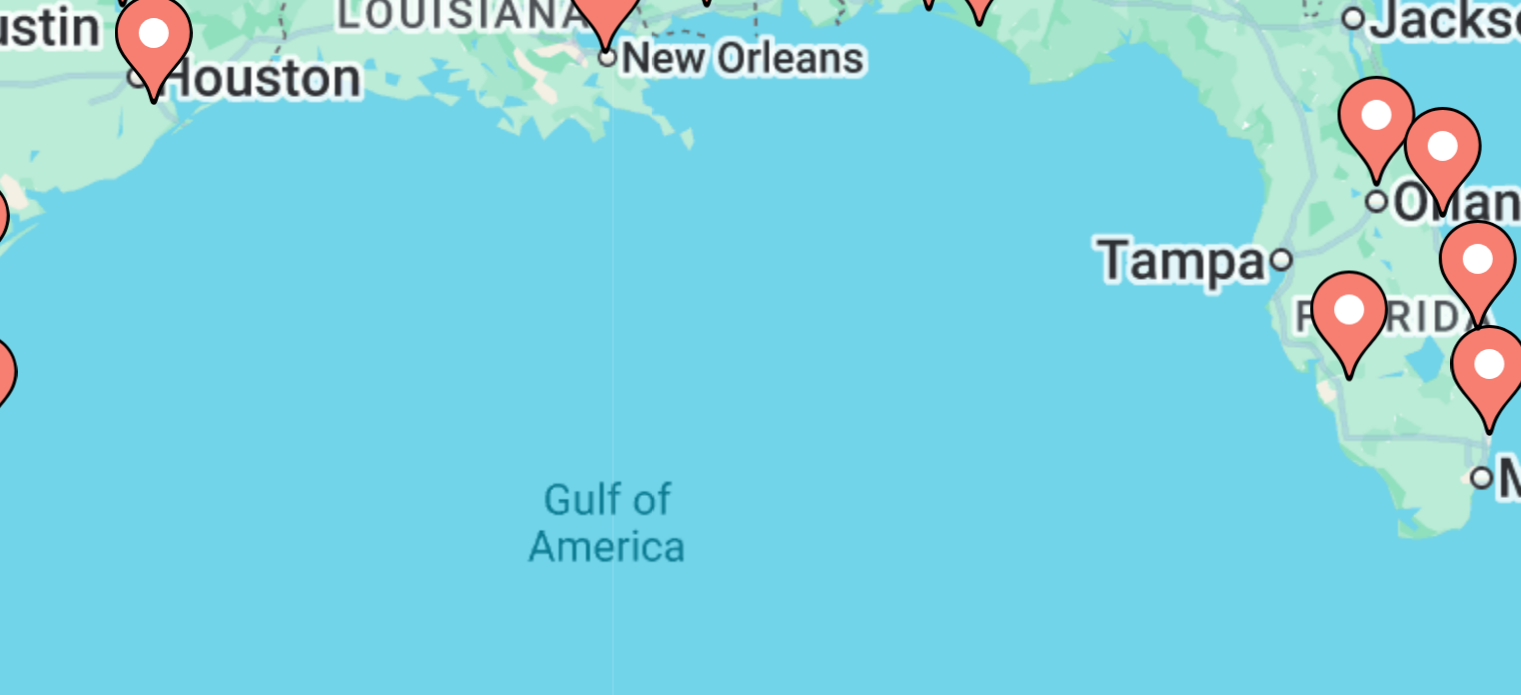 click 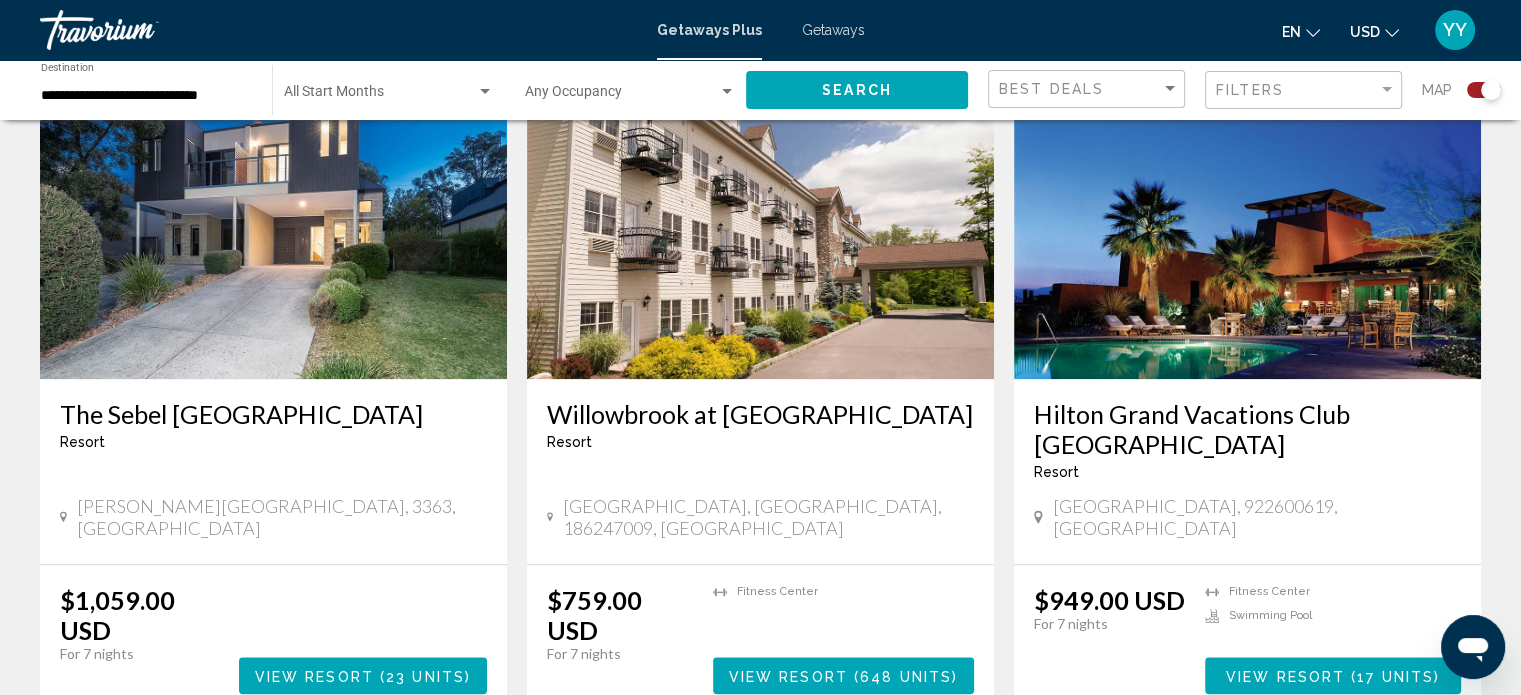 scroll, scrollTop: 2089, scrollLeft: 0, axis: vertical 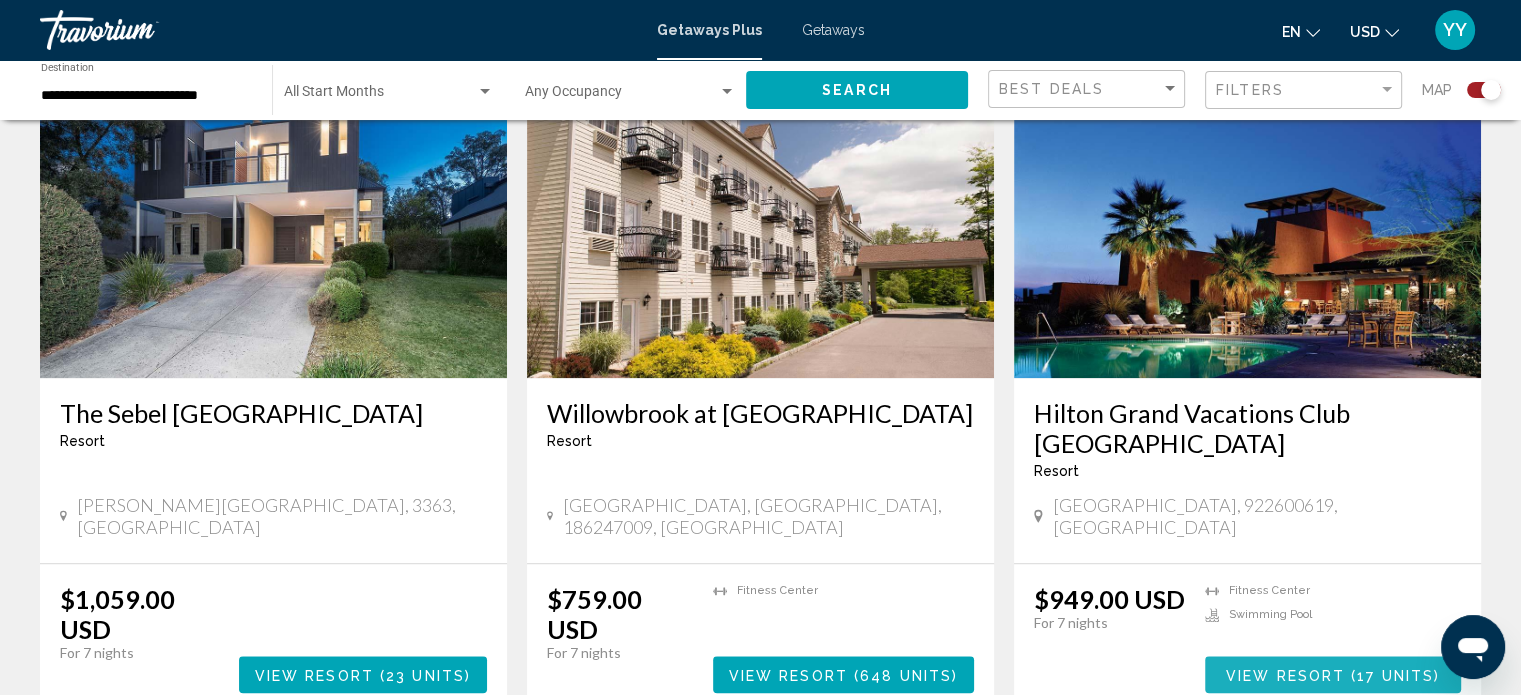 click on "View Resort" at bounding box center [1285, 675] 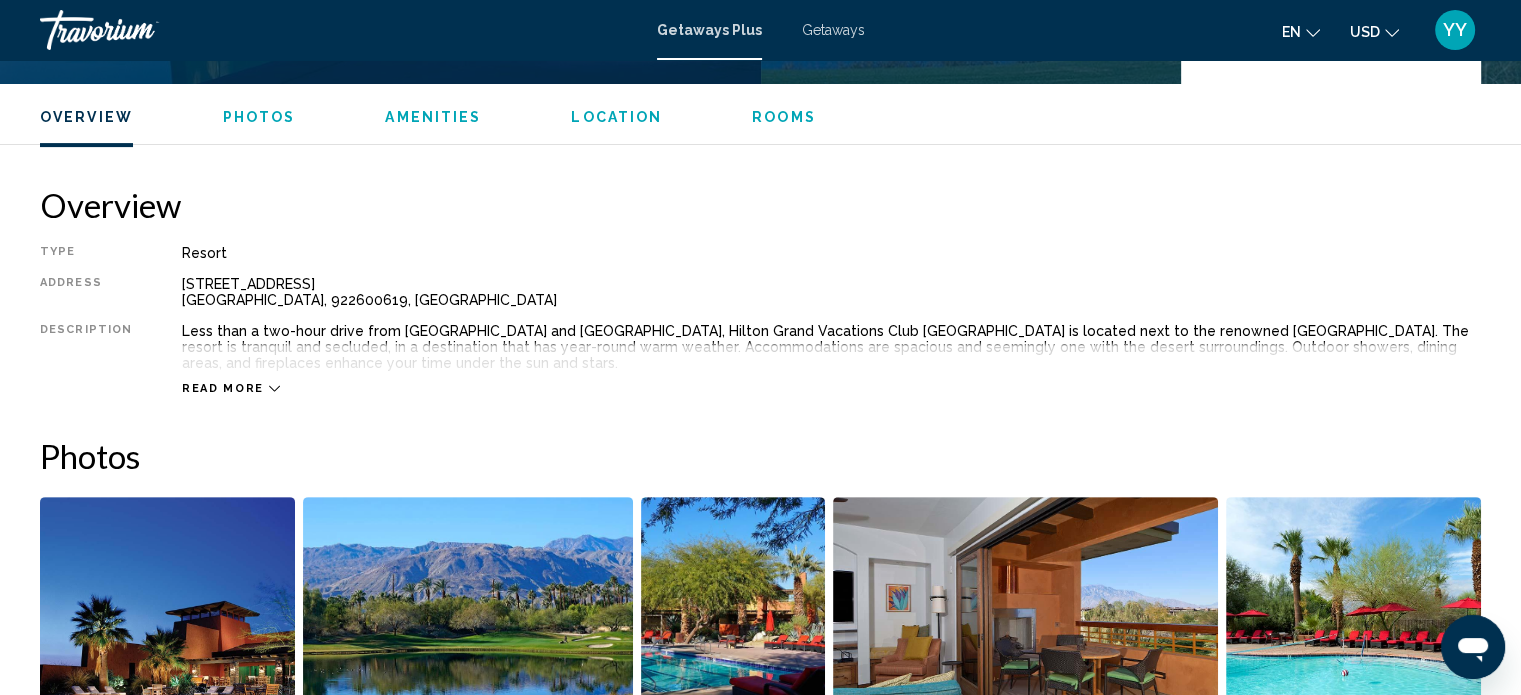 scroll, scrollTop: 775, scrollLeft: 0, axis: vertical 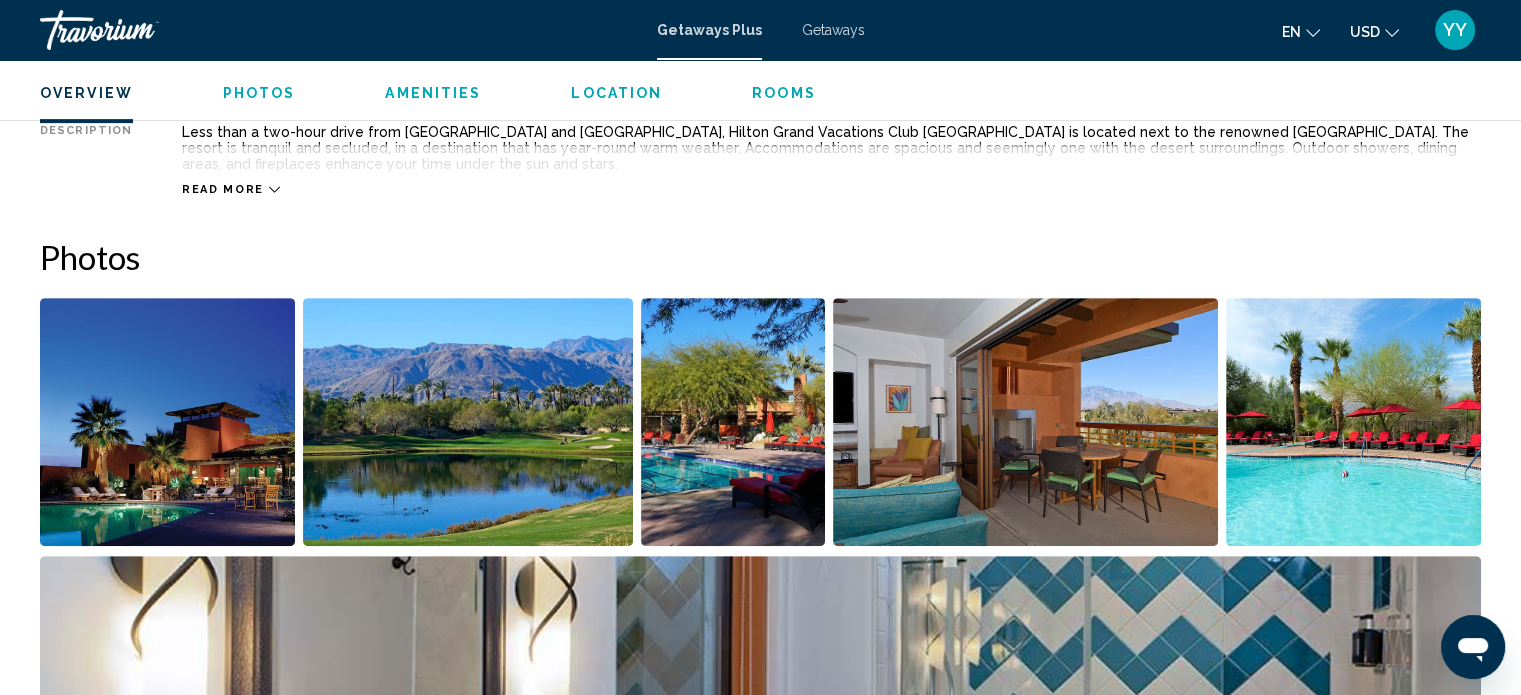 click on "Read more" at bounding box center (223, 189) 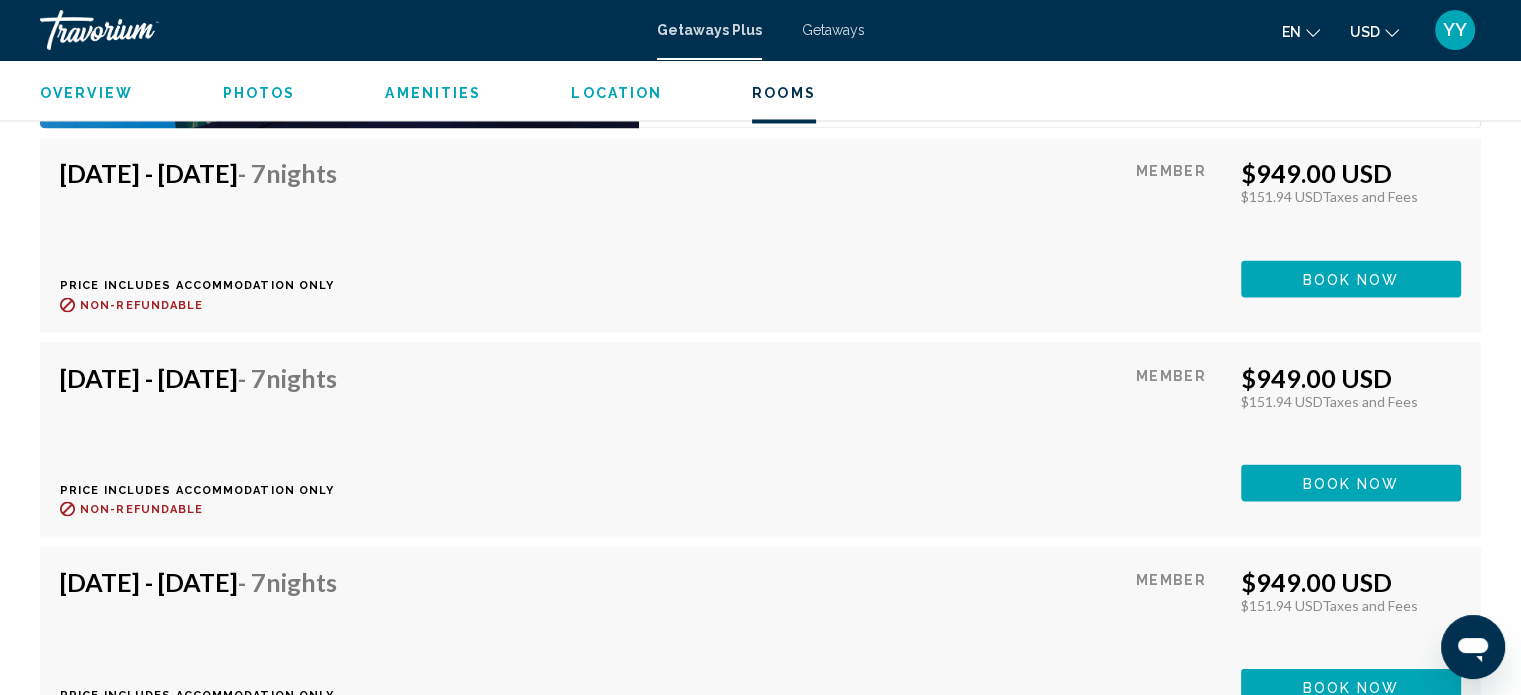 scroll, scrollTop: 3499, scrollLeft: 0, axis: vertical 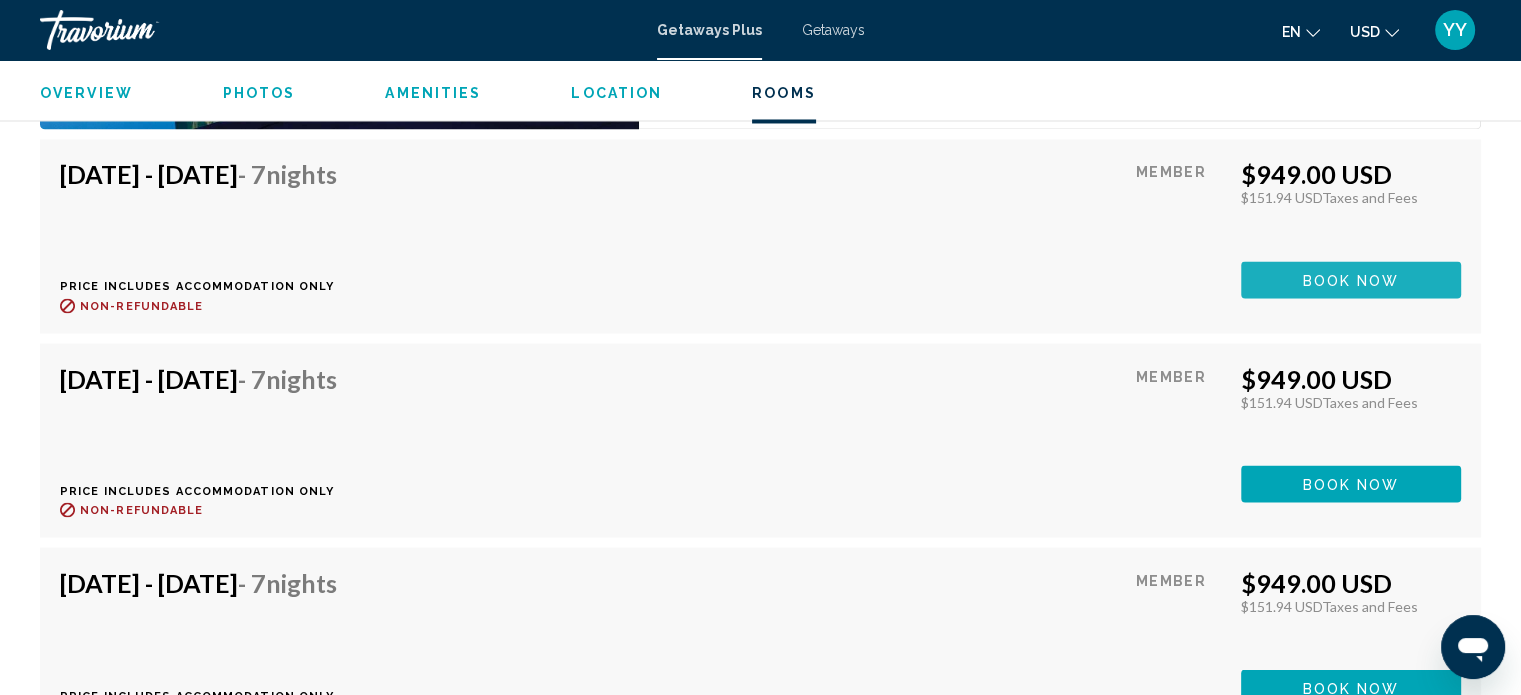 click on "Book now" at bounding box center [1351, 279] 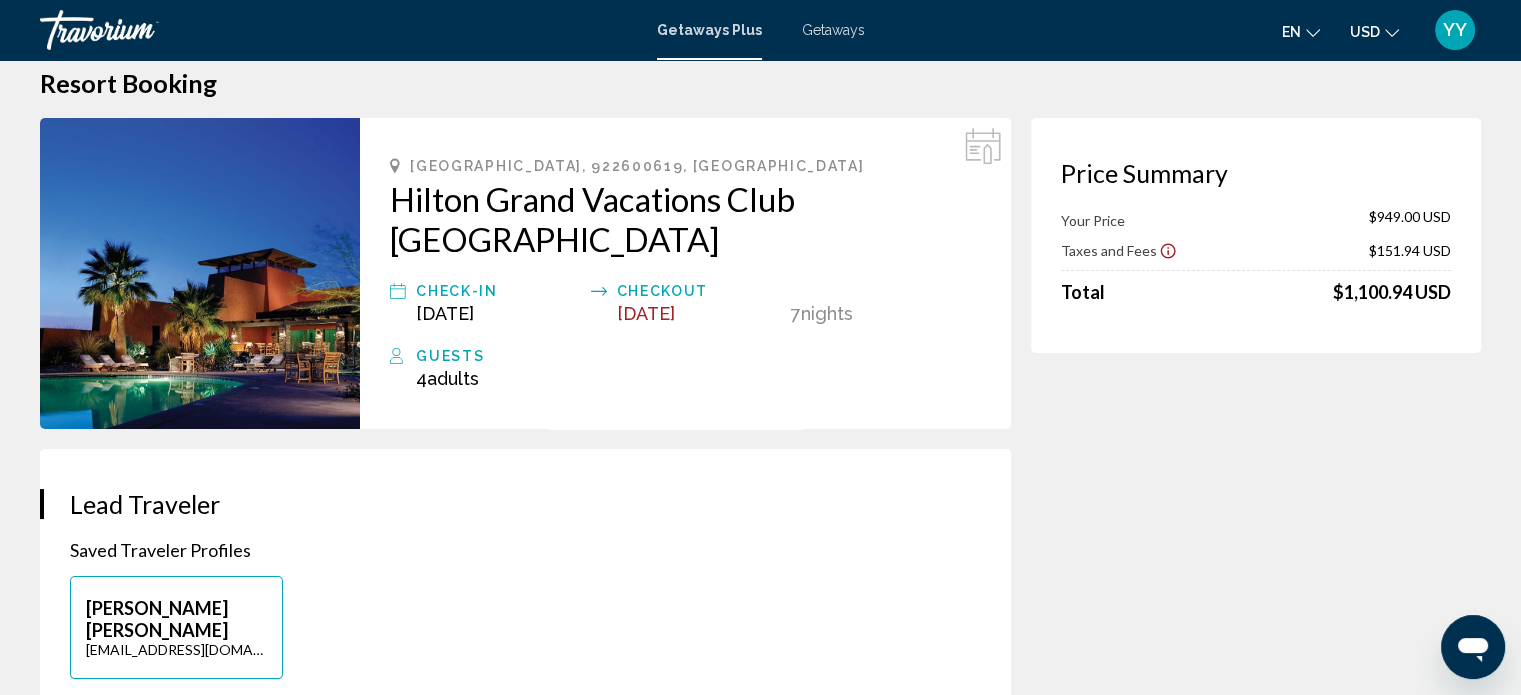 scroll, scrollTop: 31, scrollLeft: 0, axis: vertical 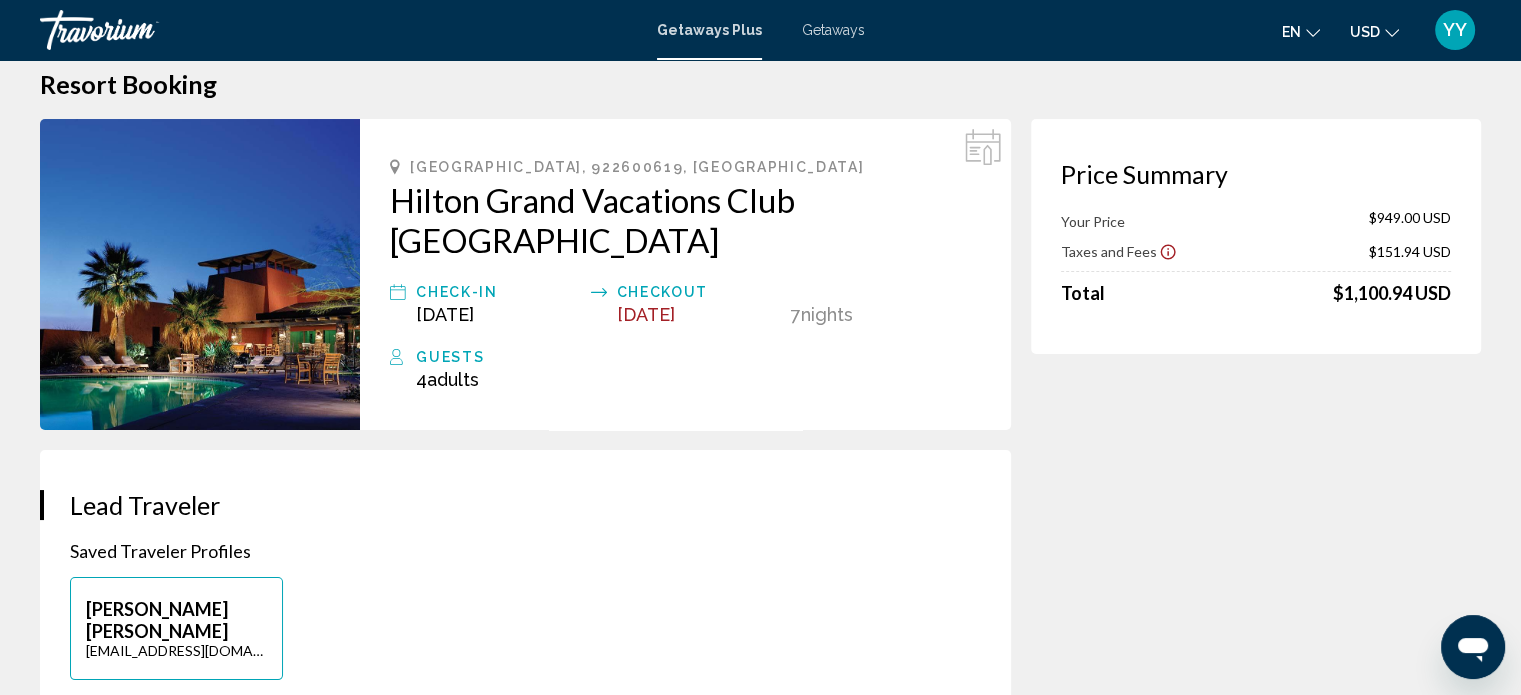 click on "$1,100.94 USD" at bounding box center [1392, 293] 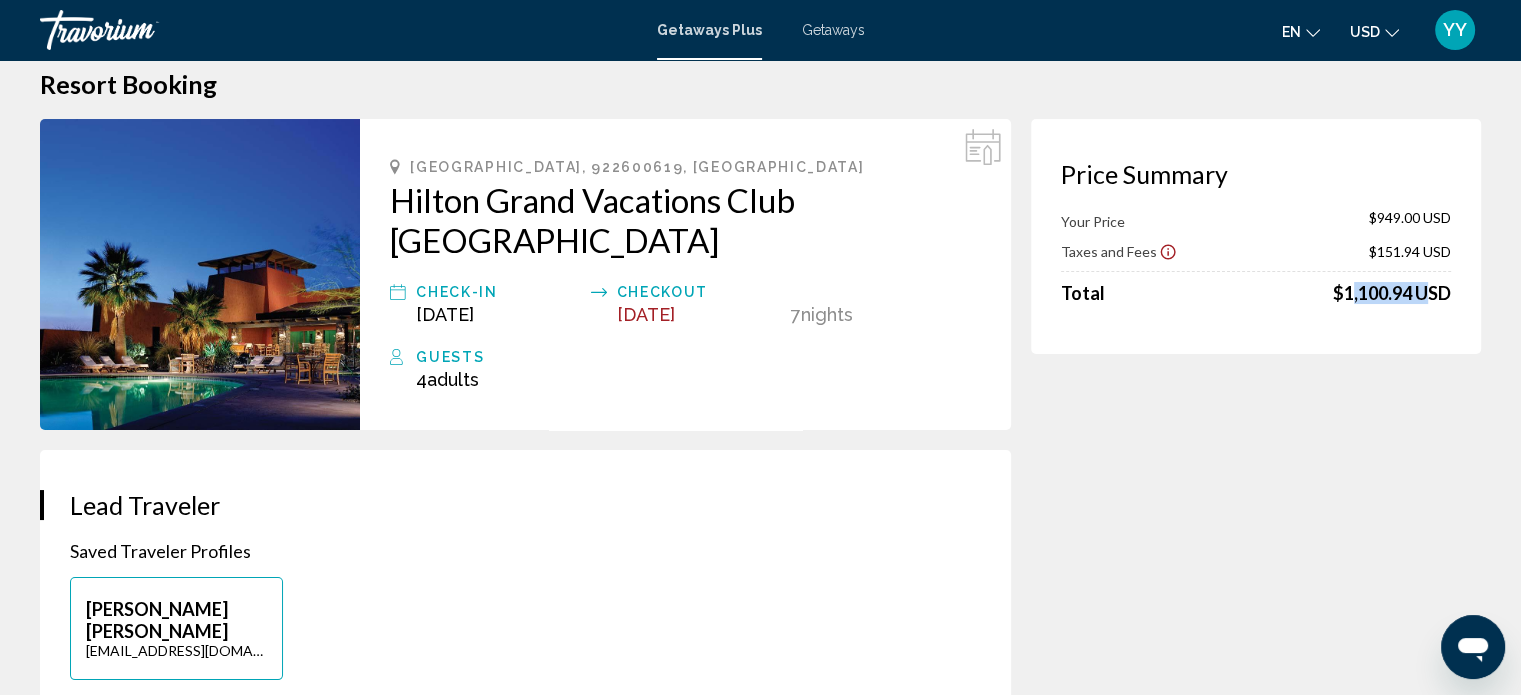 click on "$1,100.94 USD" at bounding box center (1392, 293) 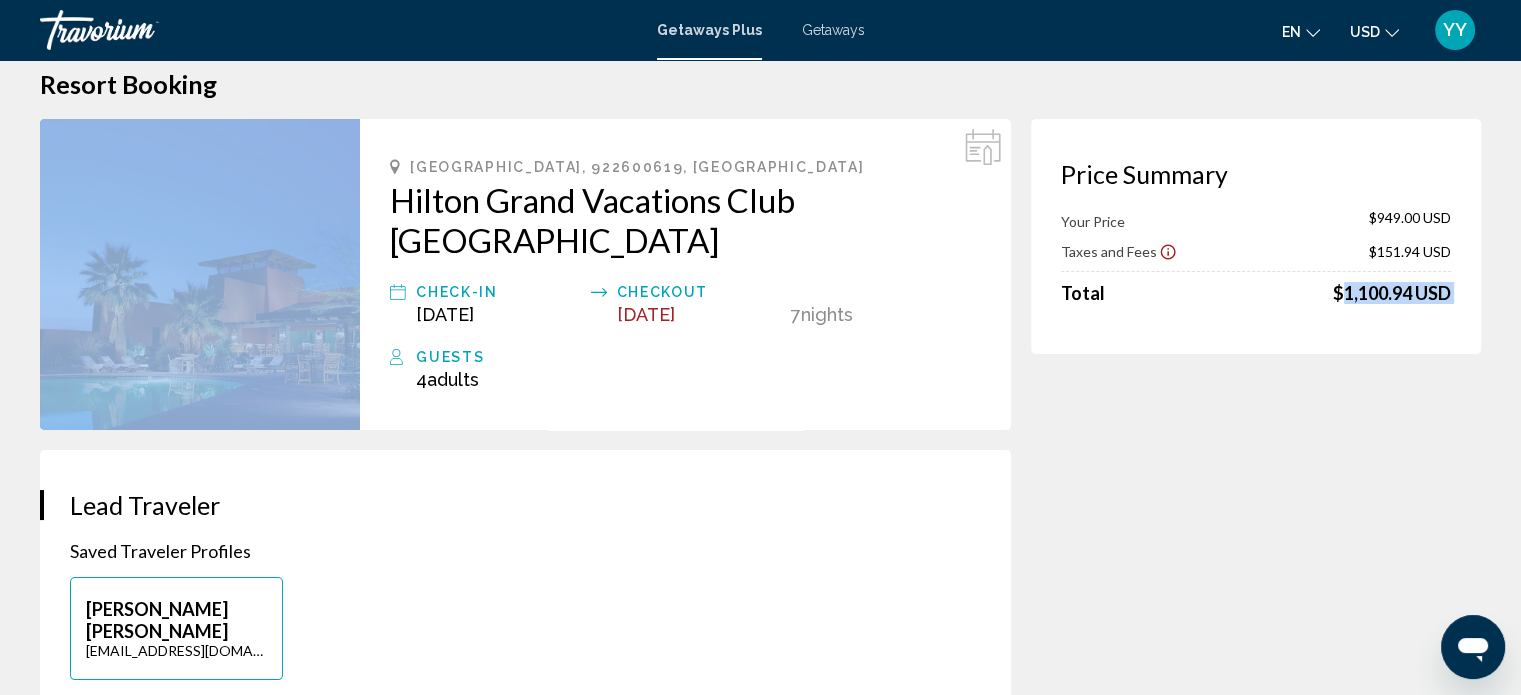 click on "$1,100.94 USD" at bounding box center [1392, 293] 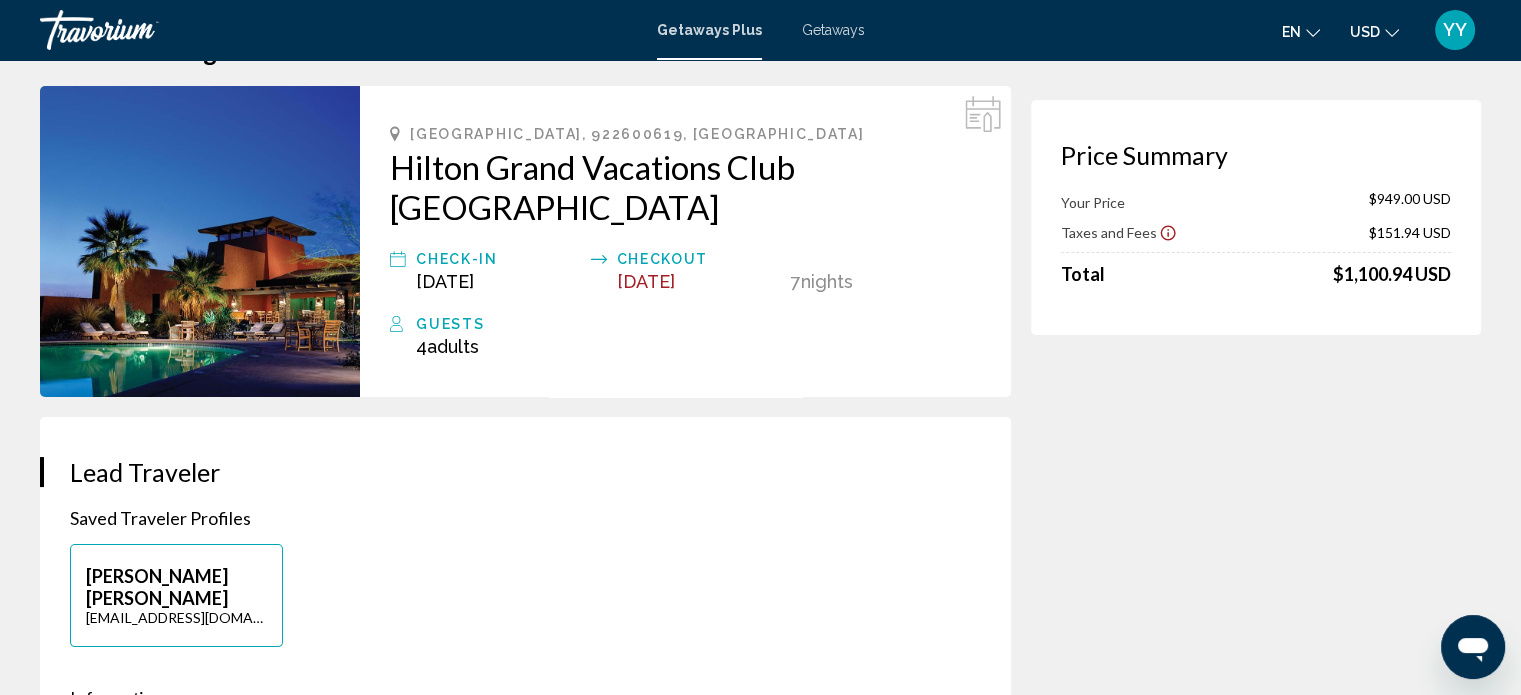 scroll, scrollTop: 0, scrollLeft: 0, axis: both 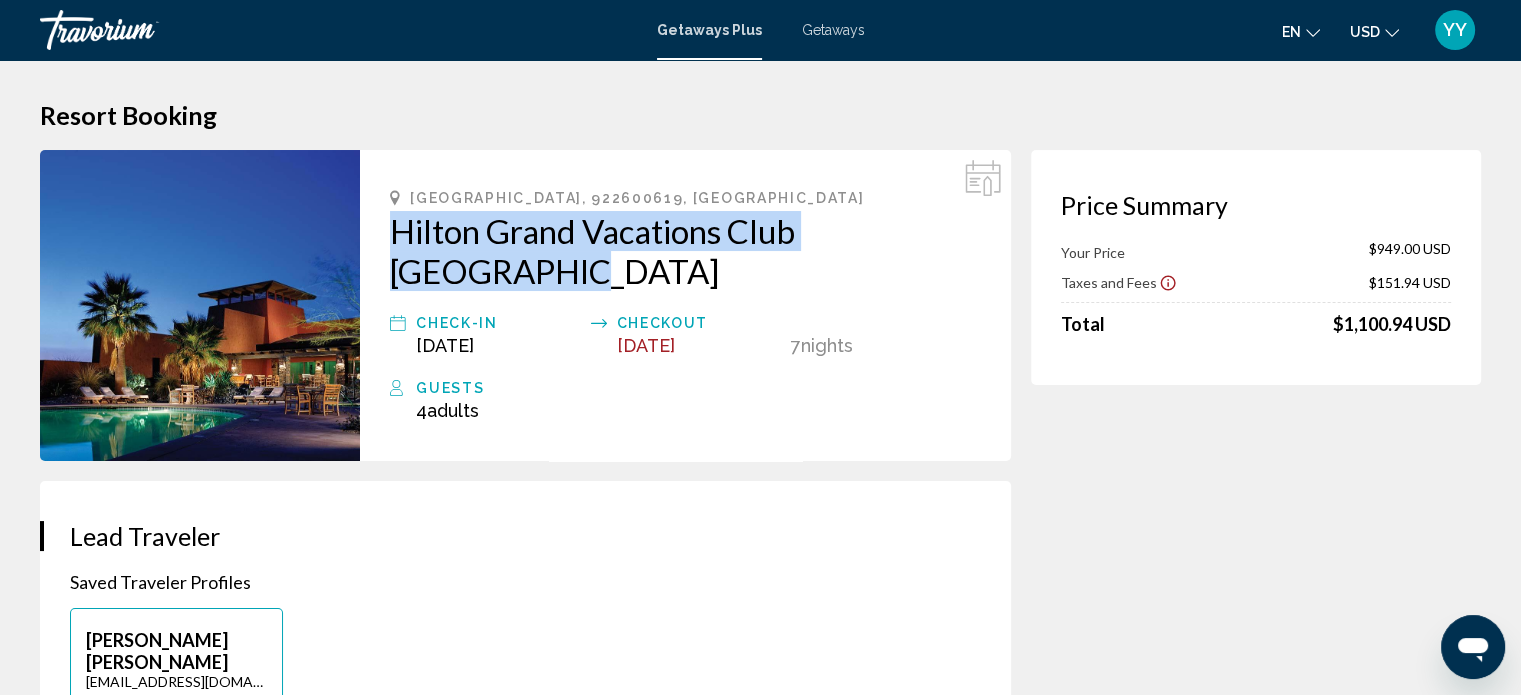 drag, startPoint x: 385, startPoint y: 222, endPoint x: 510, endPoint y: 287, distance: 140.89003 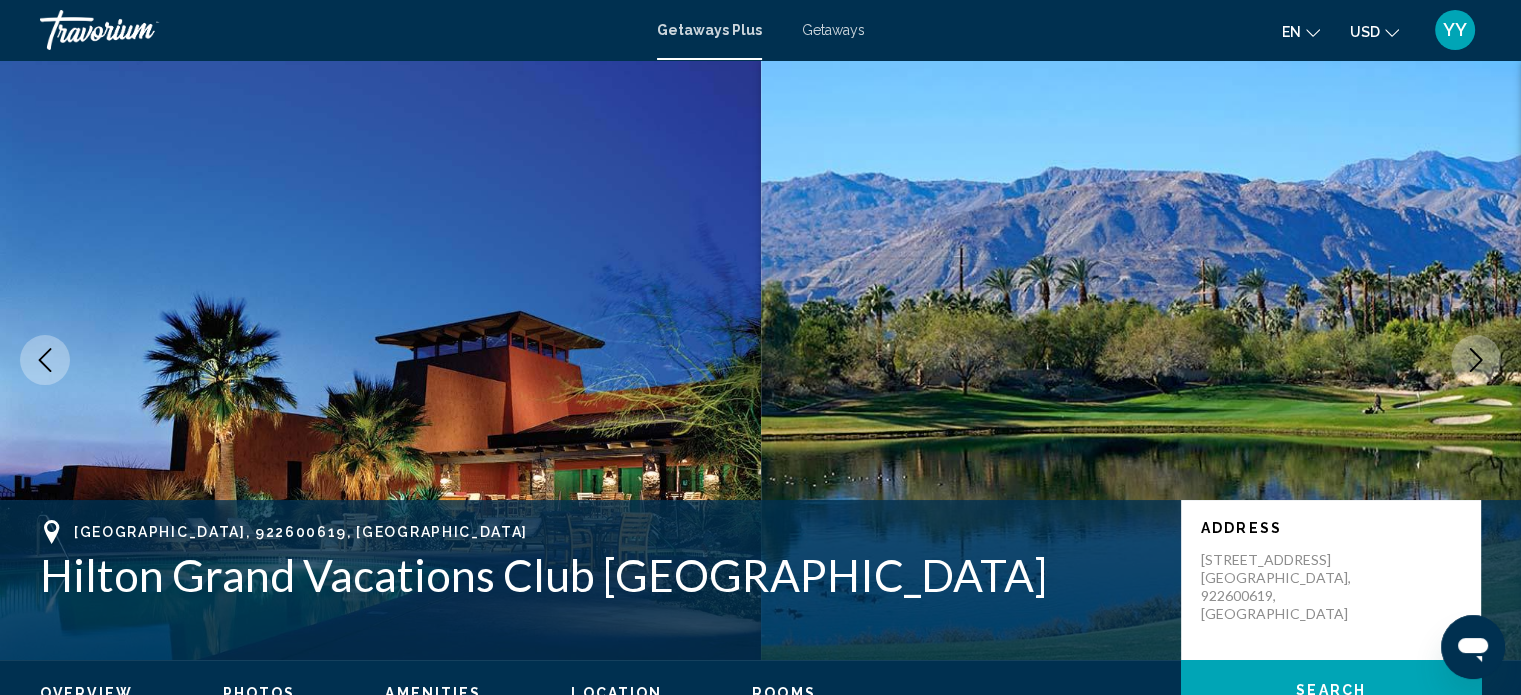 scroll, scrollTop: 12, scrollLeft: 0, axis: vertical 